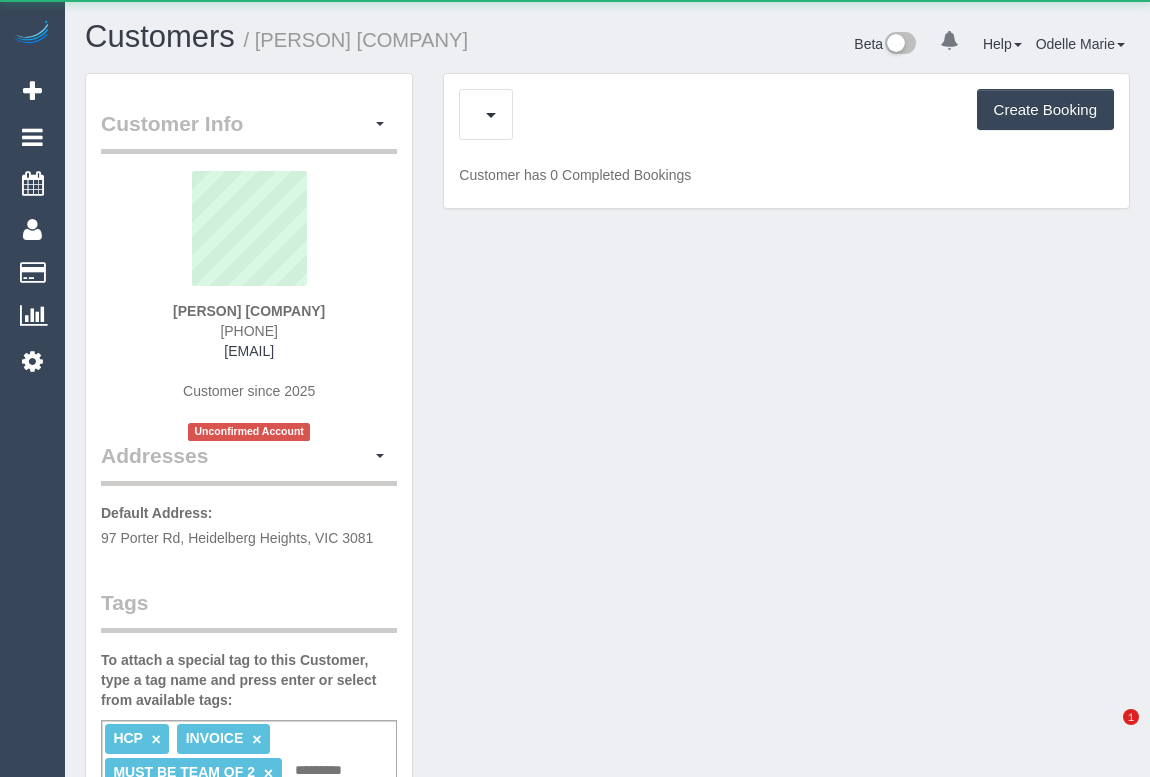 scroll, scrollTop: 0, scrollLeft: 0, axis: both 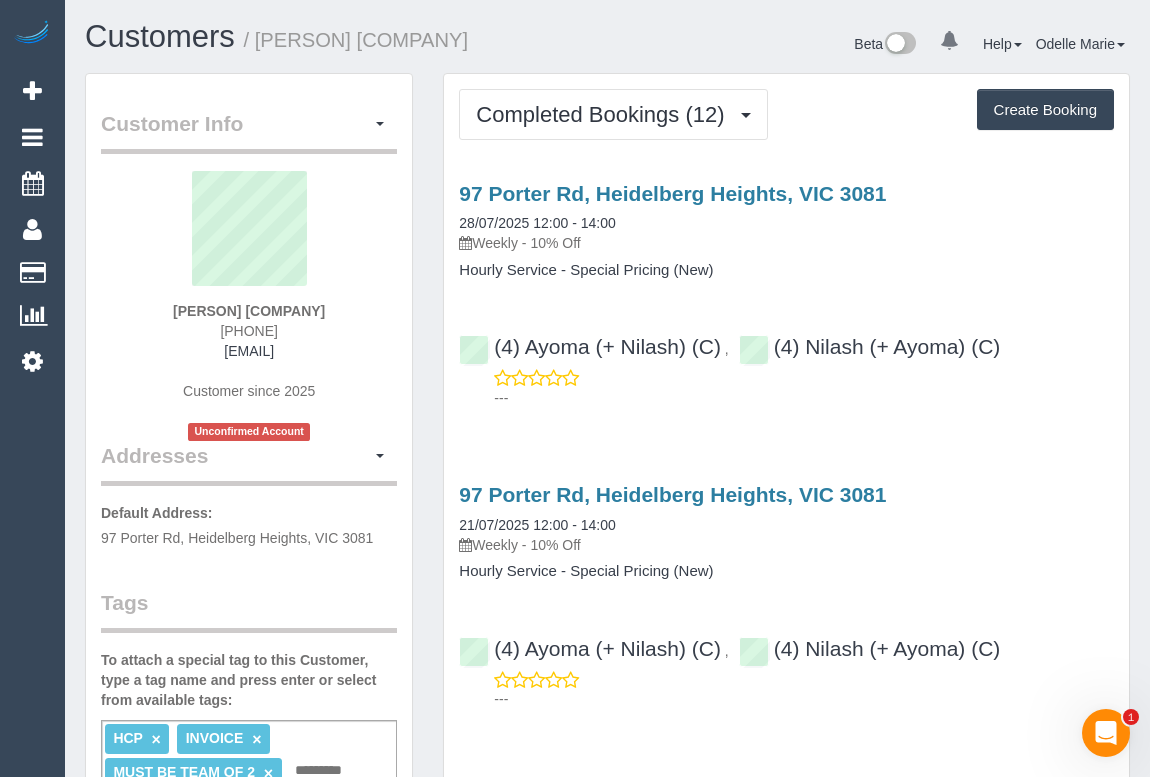 click on "97 Porter Rd, Heidelberg Heights, VIC 3081
28/07/2025 12:00 - 14:00
Weekly - 10% Off
Hourly Service - Special Pricing (New)
(4) Ayoma (+ Nilash) (C)
,
(4) Nilash (+ Ayoma) (C)
---" at bounding box center (786, 291) 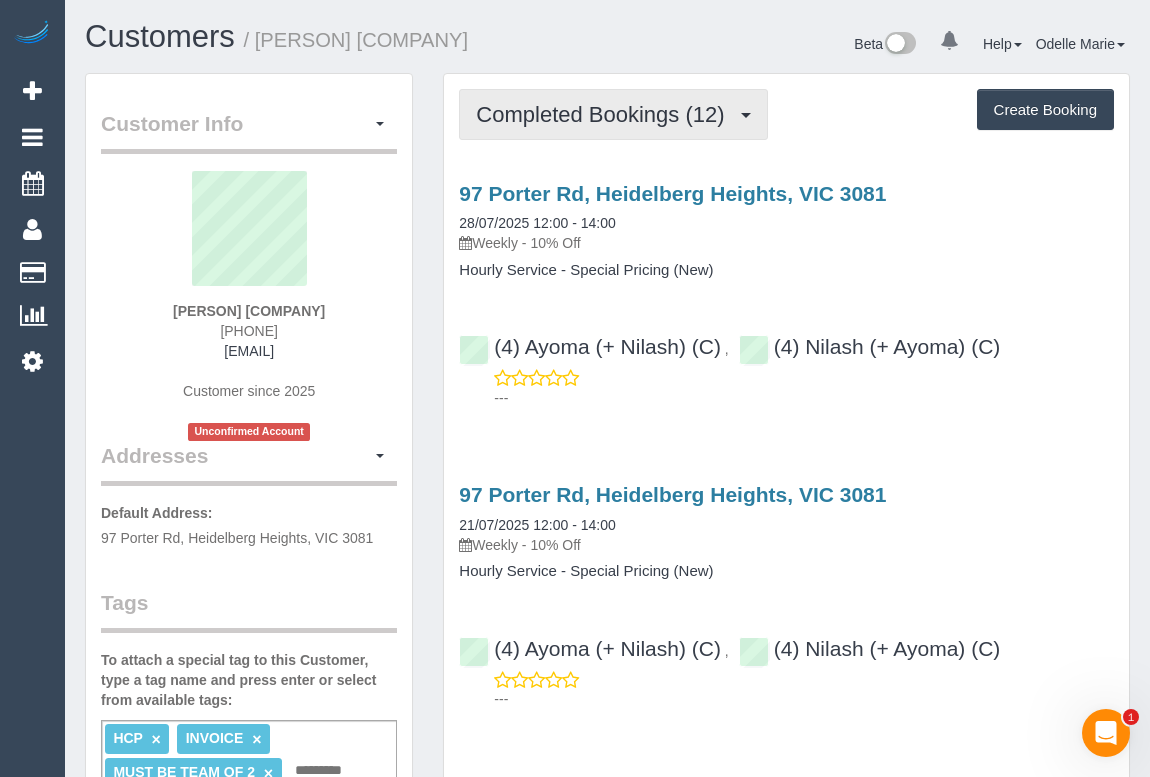 drag, startPoint x: 563, startPoint y: 151, endPoint x: 563, endPoint y: 170, distance: 19 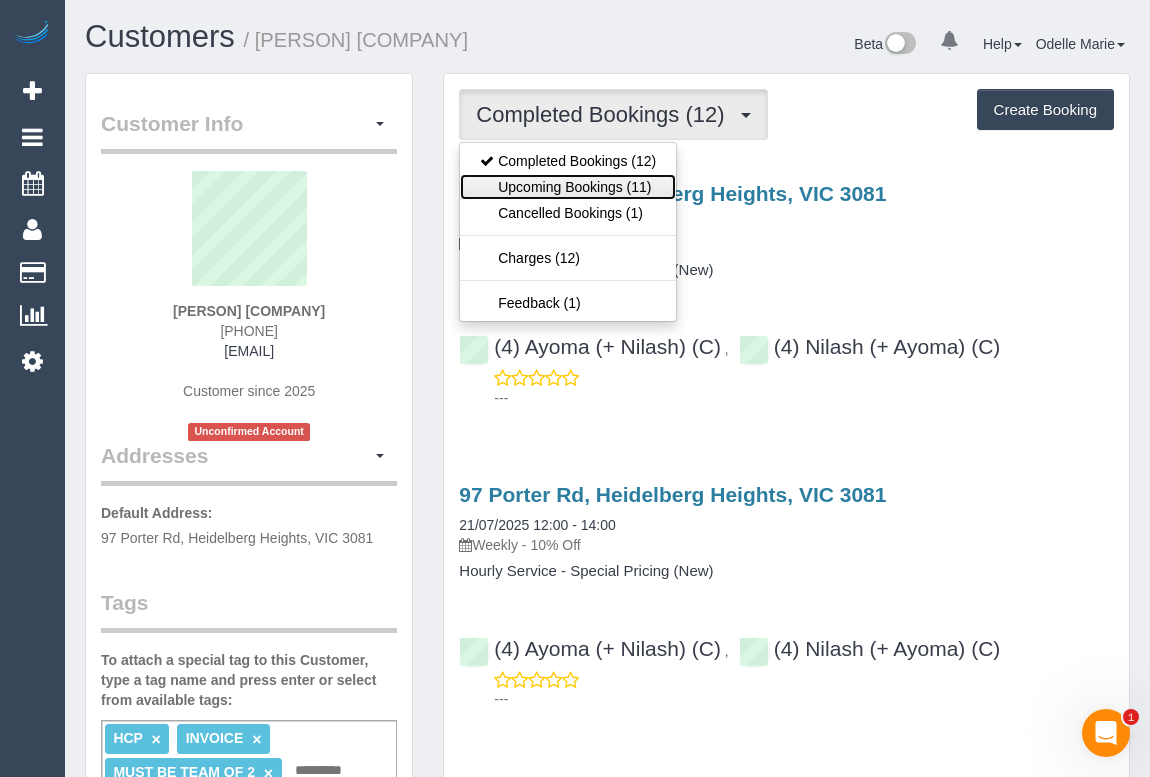 click on "Upcoming Bookings (11)" at bounding box center [568, 187] 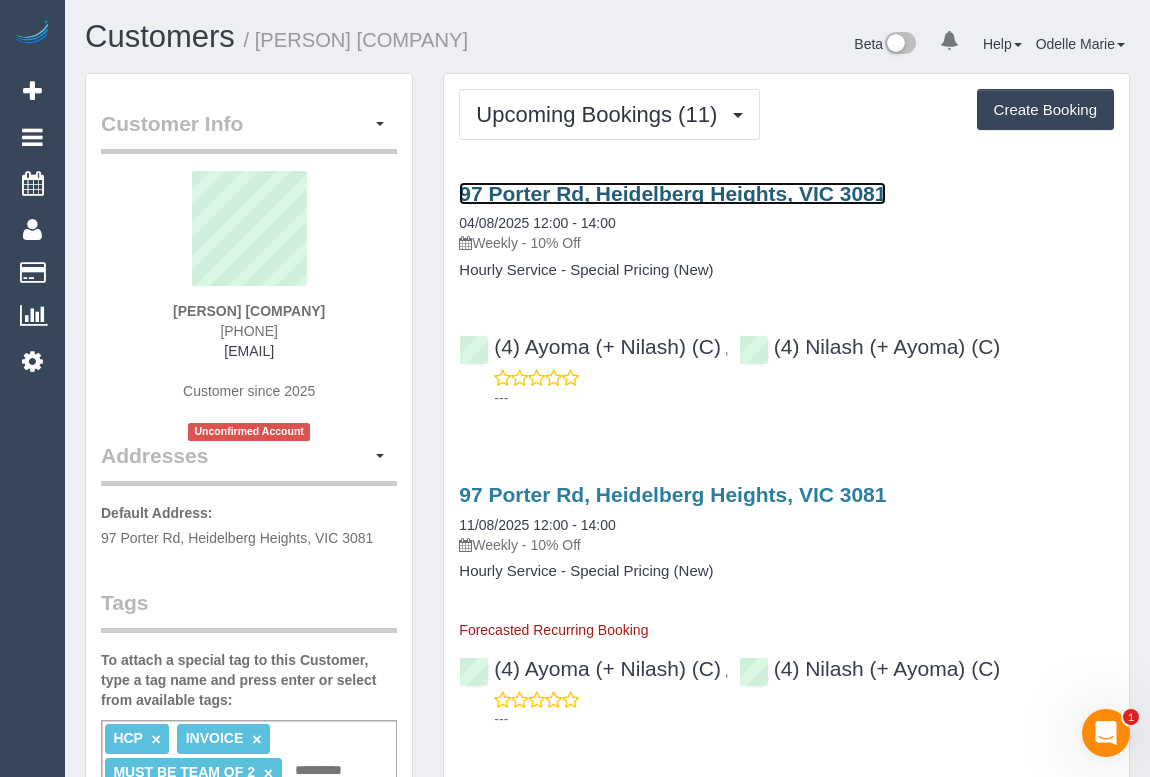 click on "97 Porter Rd, Heidelberg Heights, VIC 3081" at bounding box center (672, 193) 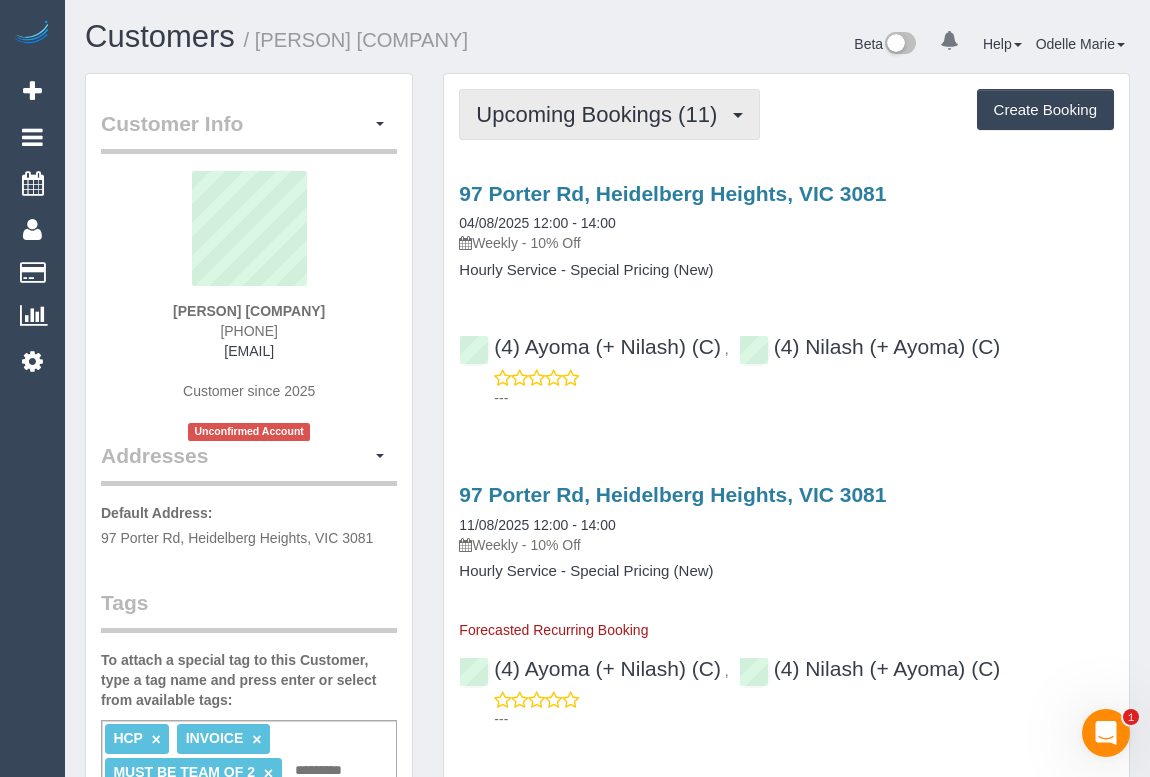 click on "Upcoming Bookings (11)" at bounding box center [601, 114] 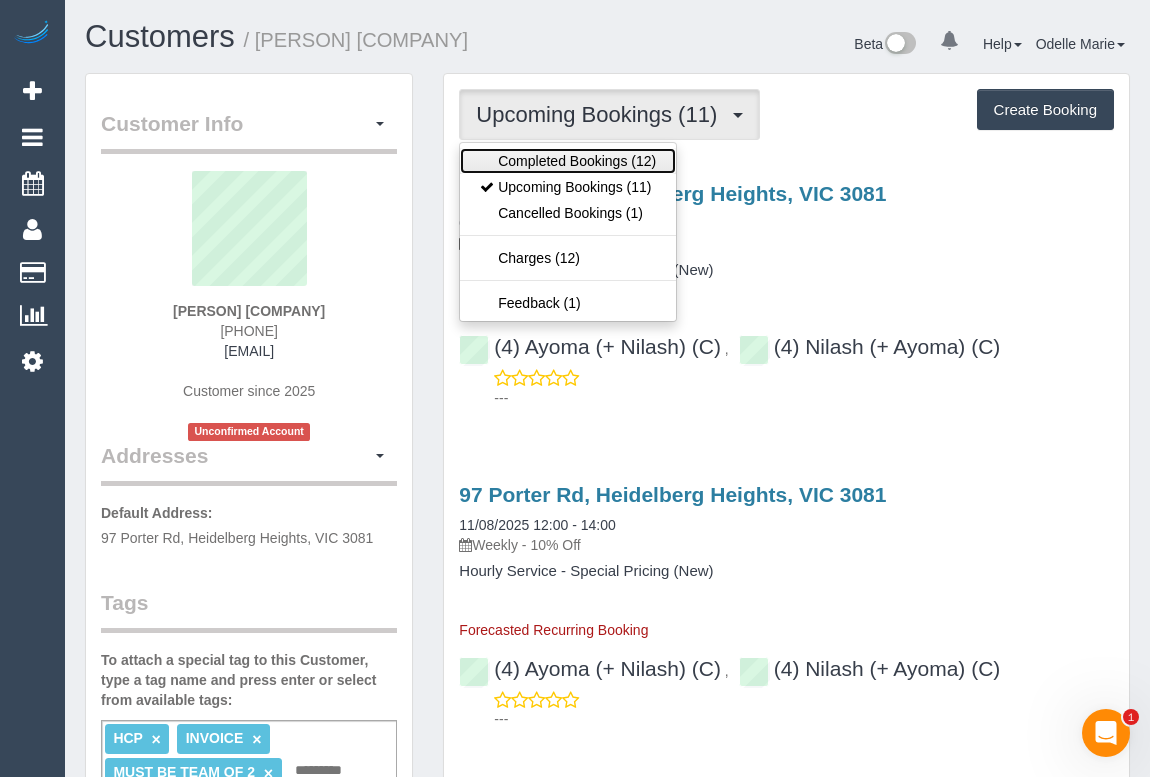 click on "Completed Bookings (12)" at bounding box center (568, 161) 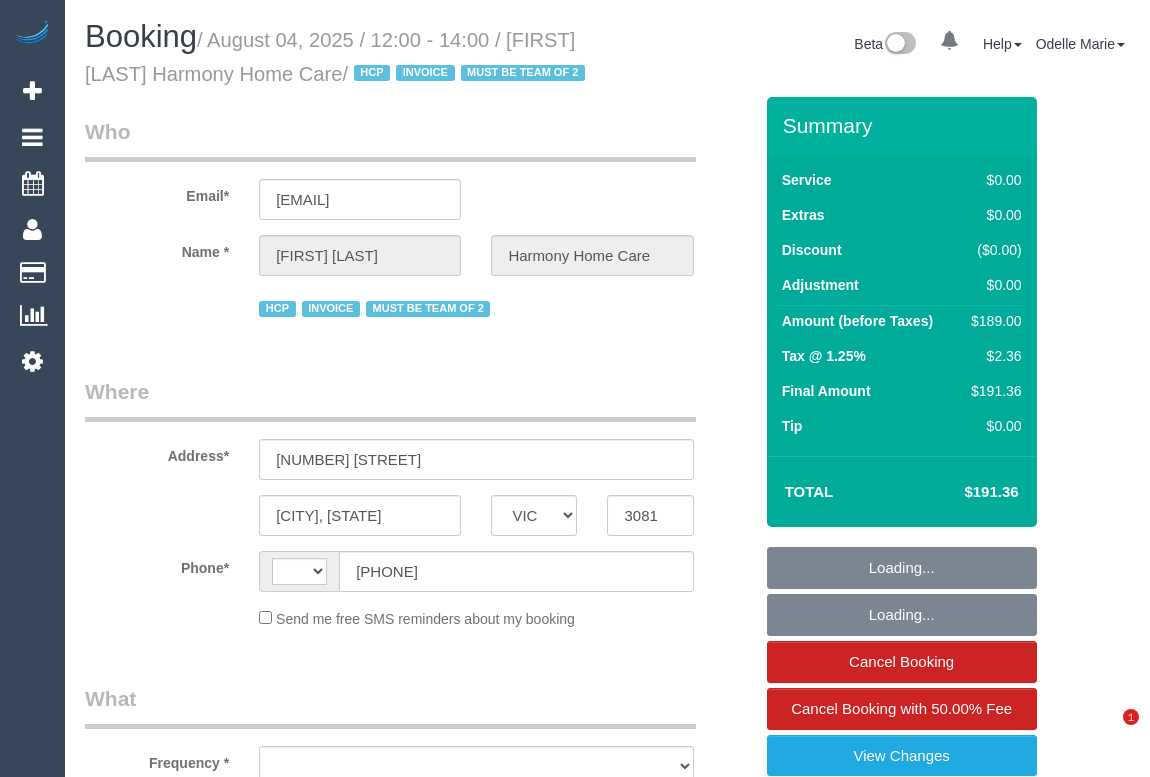 select on "VIC" 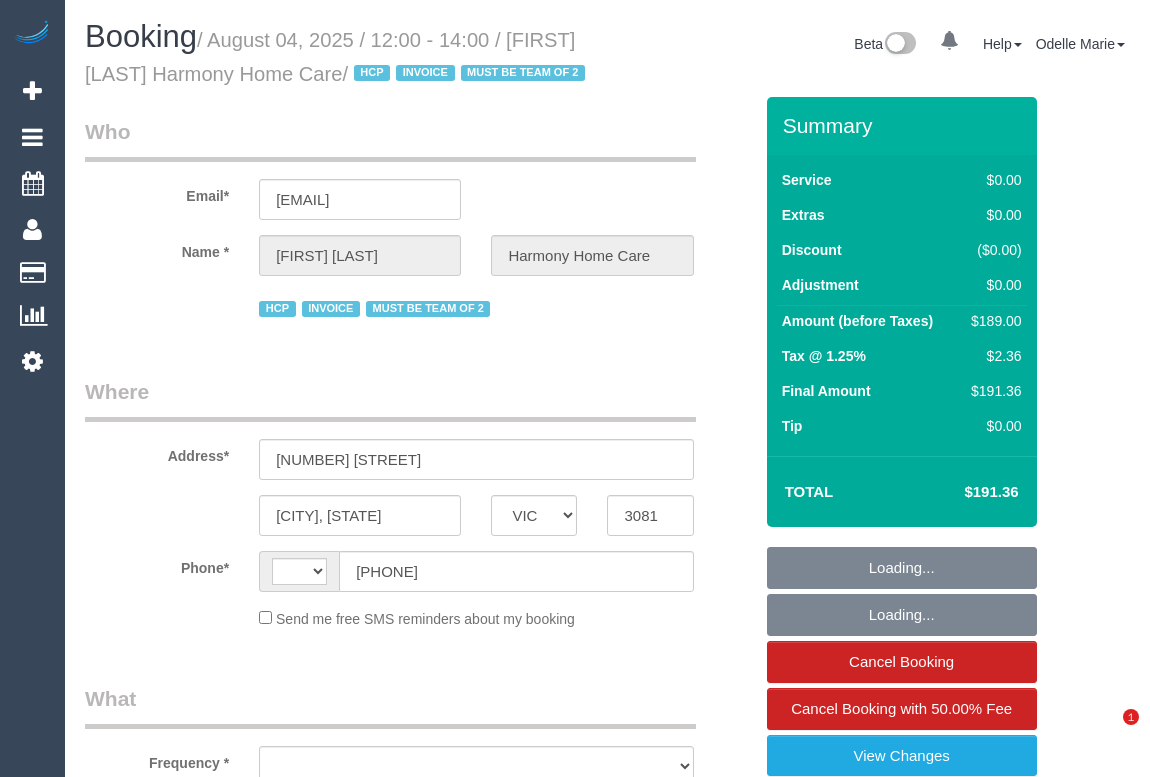 scroll, scrollTop: 0, scrollLeft: 0, axis: both 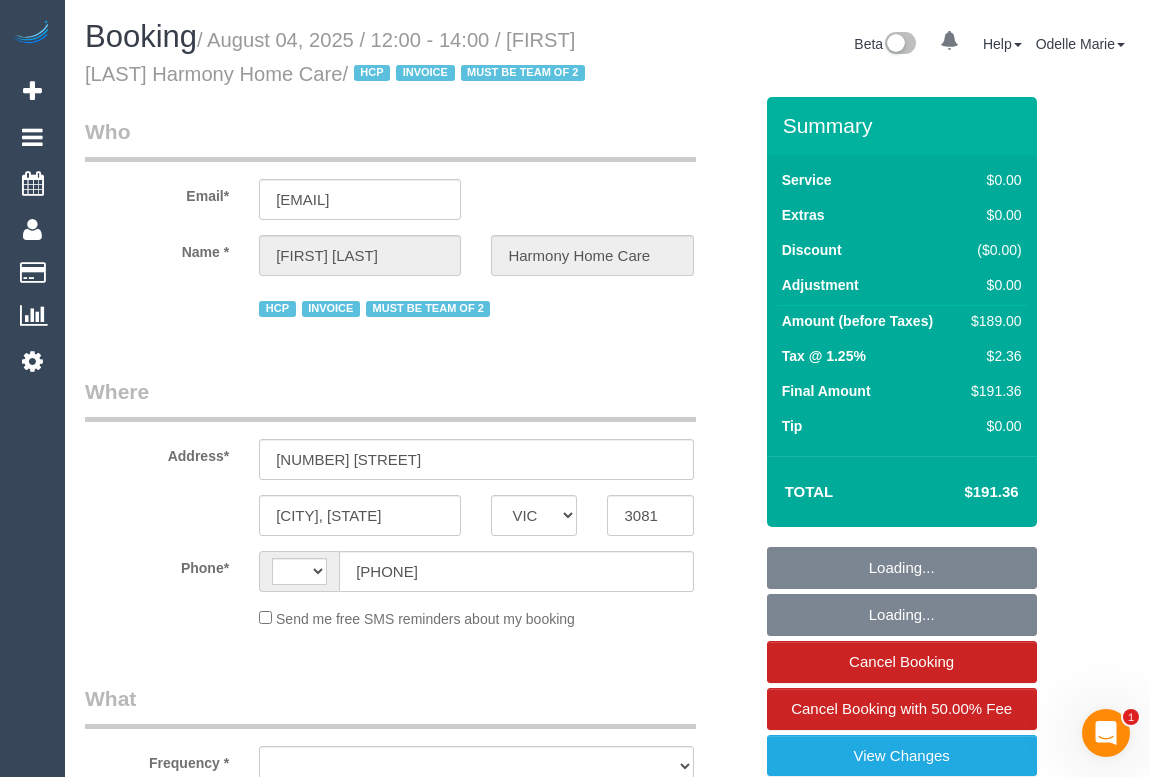 select on "object:290" 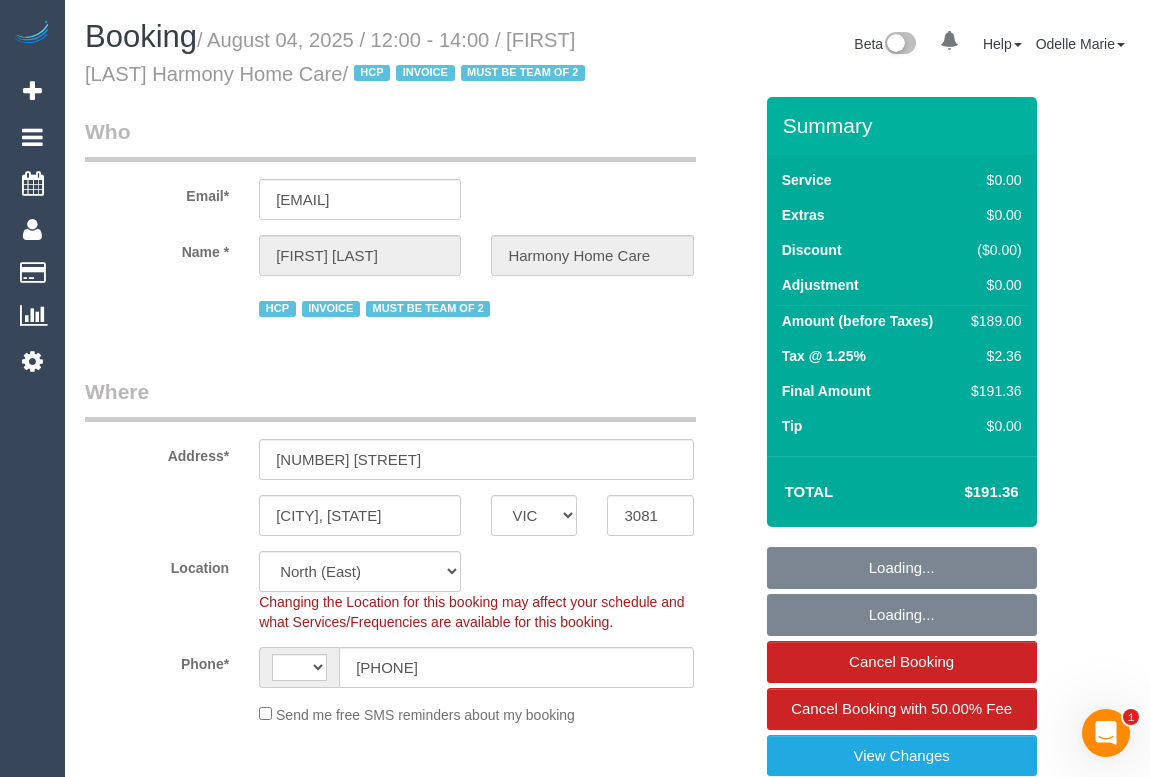 select on "object:416" 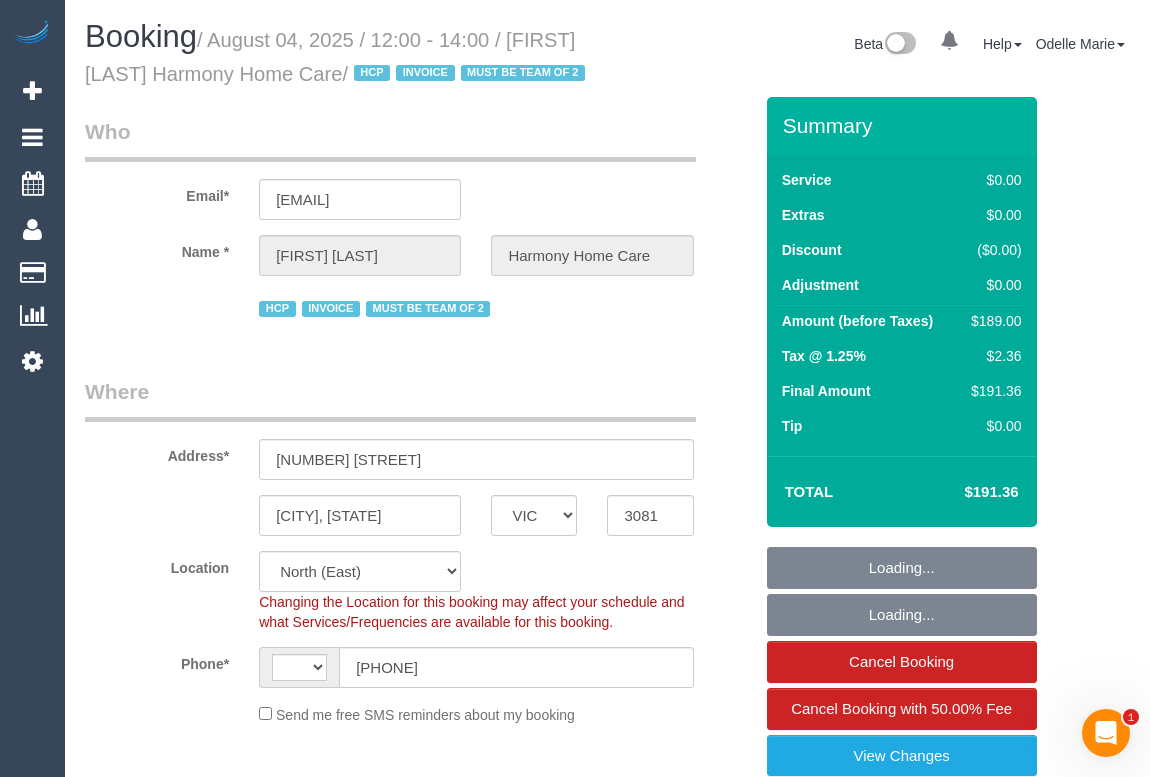 select on "string:AU" 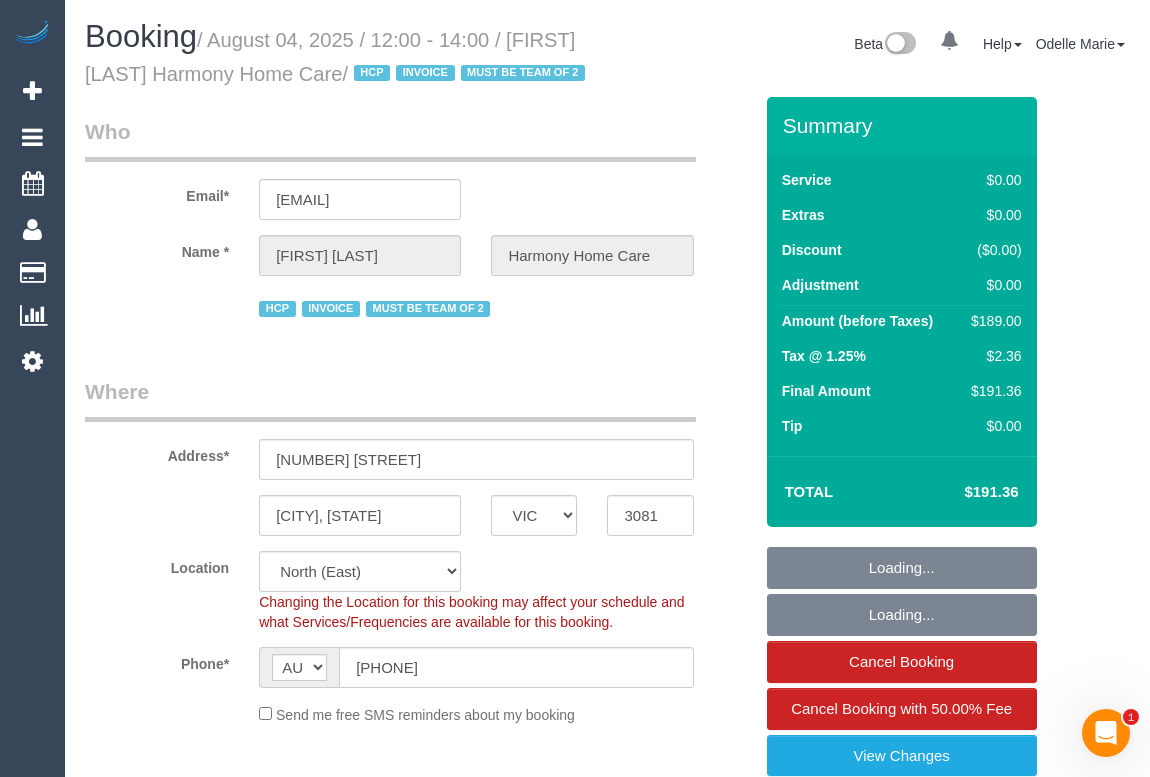 select on "number:28" 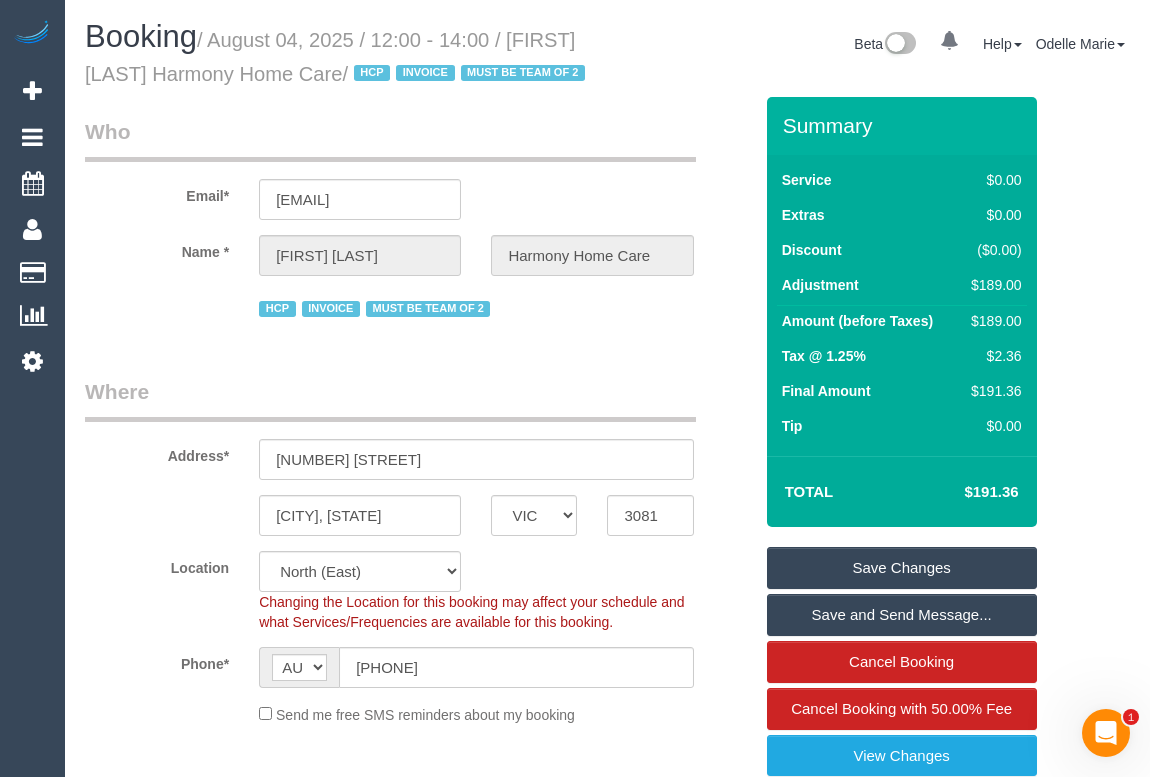 click on "Beta
0
Your Notifications
You have 0 alerts
Help
Help Docs
Take a Tour
Contact Support
Odelle Marie
My Account
Change Password
Email Preferences
Community
Log Out" at bounding box center (877, 46) 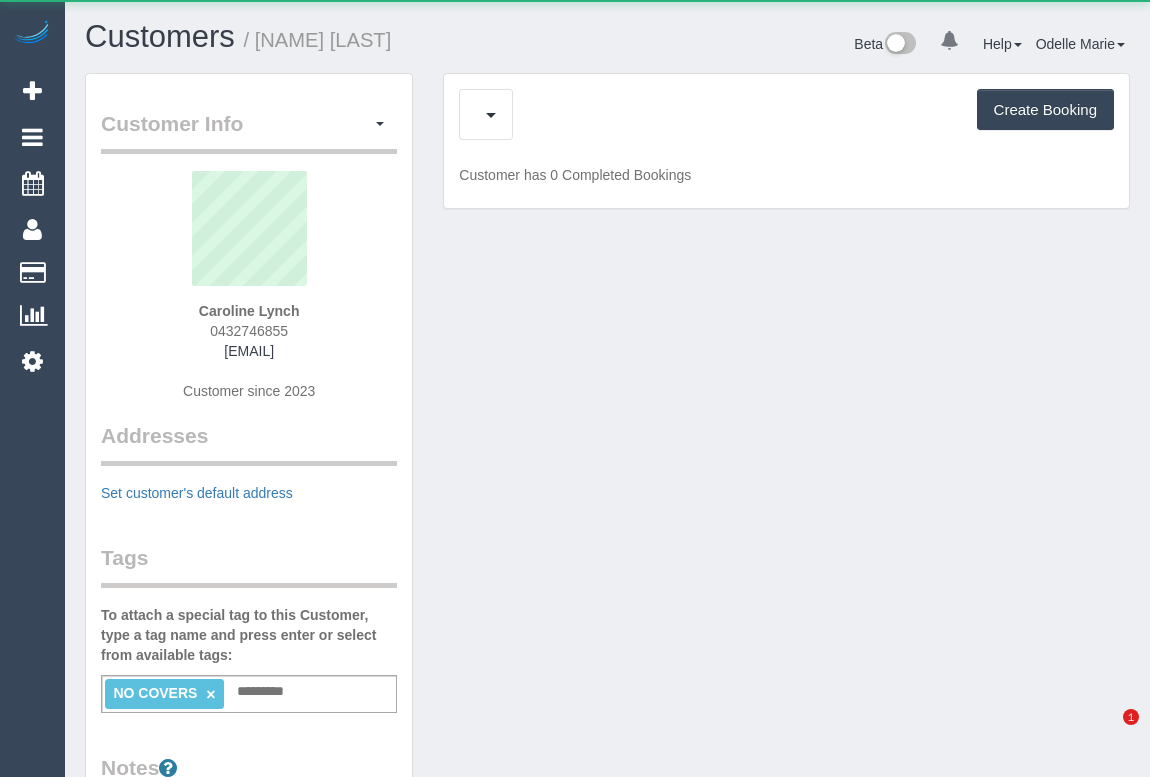 scroll, scrollTop: 0, scrollLeft: 0, axis: both 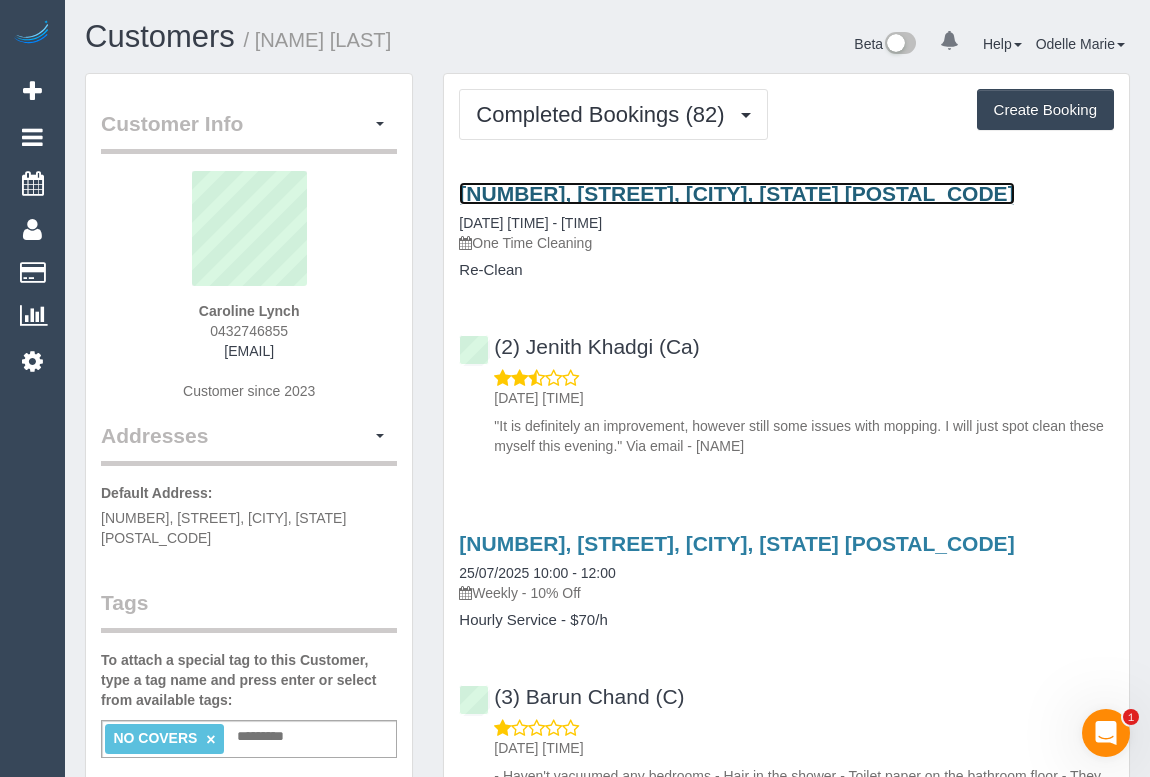 click on "3, Kuala Close, St. Albans, VIC 3021" at bounding box center [736, 193] 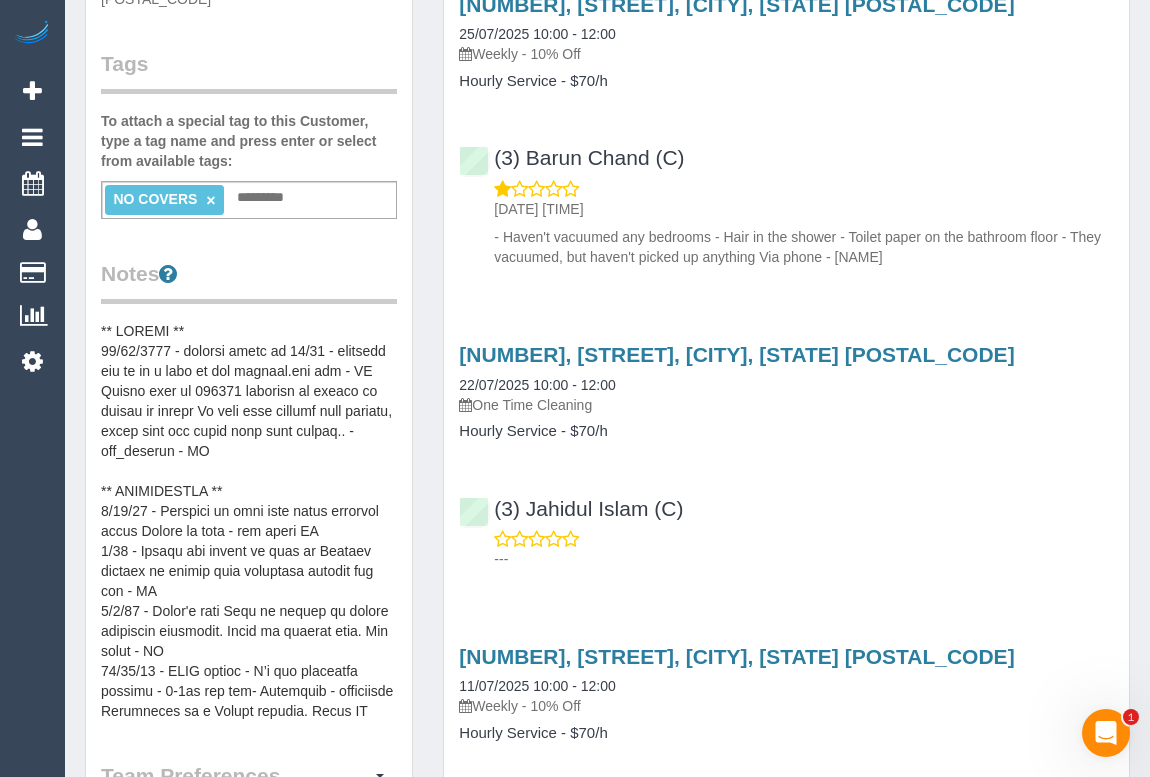 scroll, scrollTop: 545, scrollLeft: 0, axis: vertical 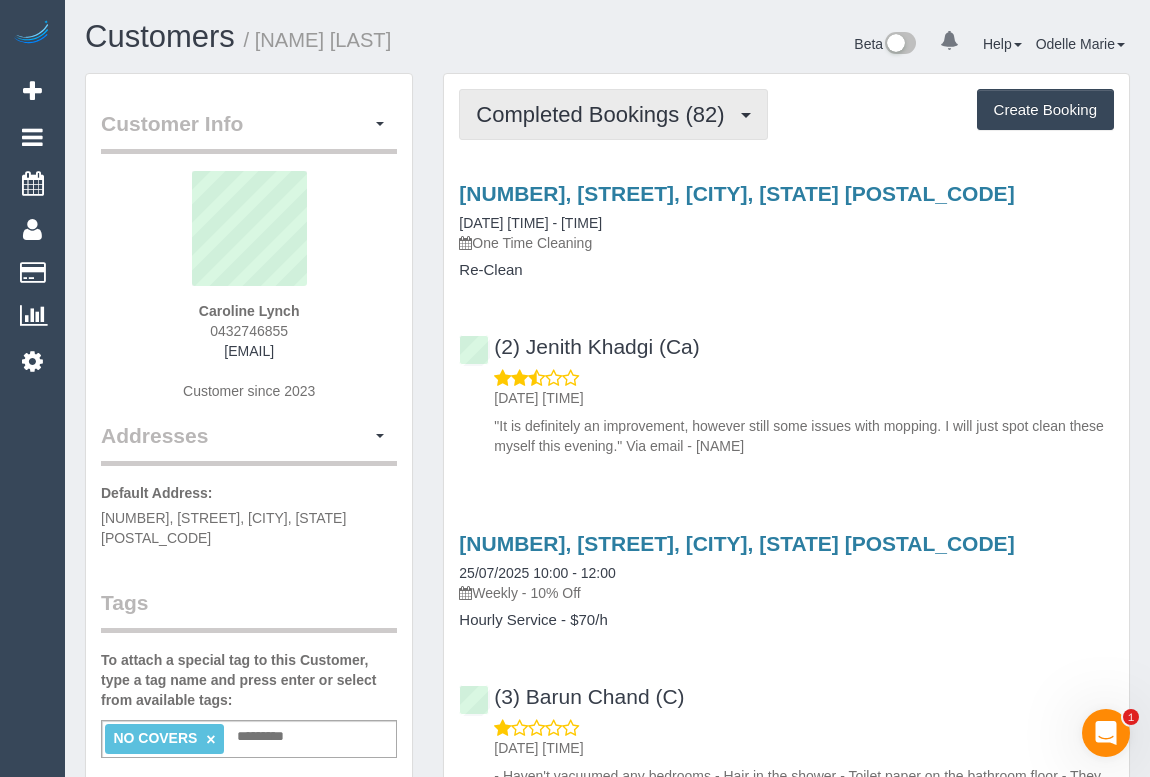 click on "Completed Bookings (82)" at bounding box center [605, 114] 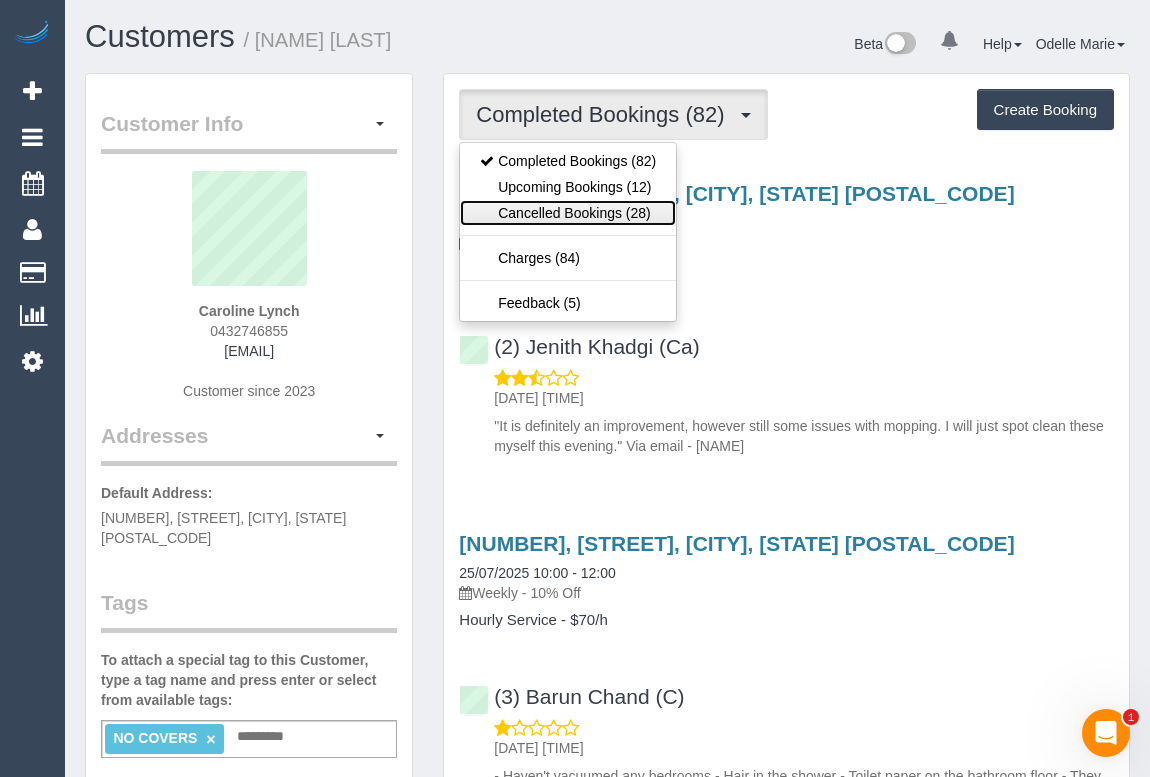 click on "Cancelled Bookings (28)" at bounding box center [568, 213] 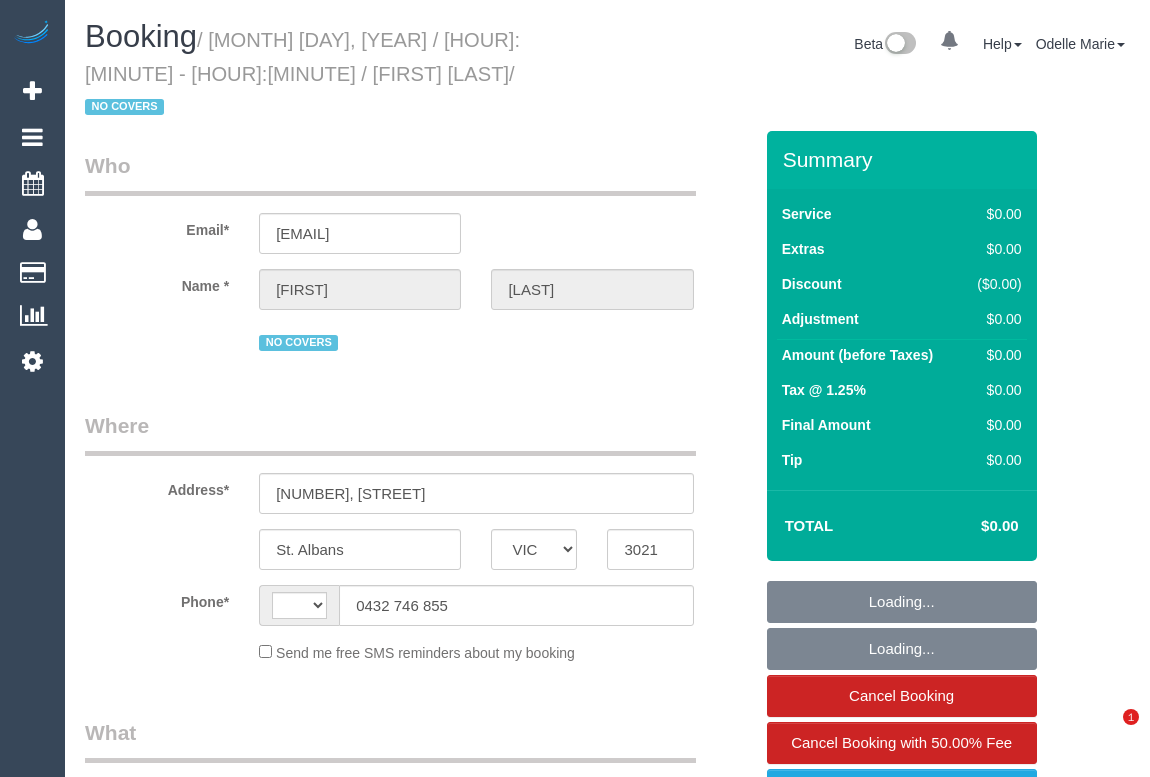 select on "VIC" 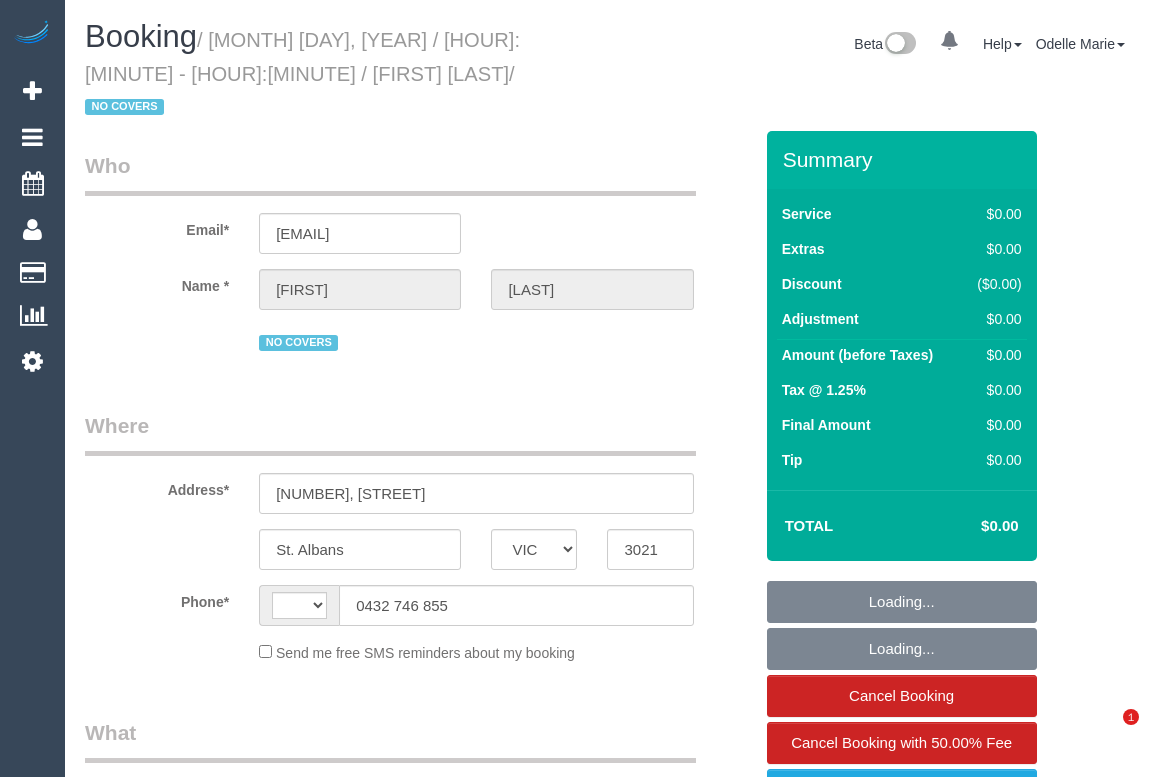 scroll, scrollTop: 0, scrollLeft: 0, axis: both 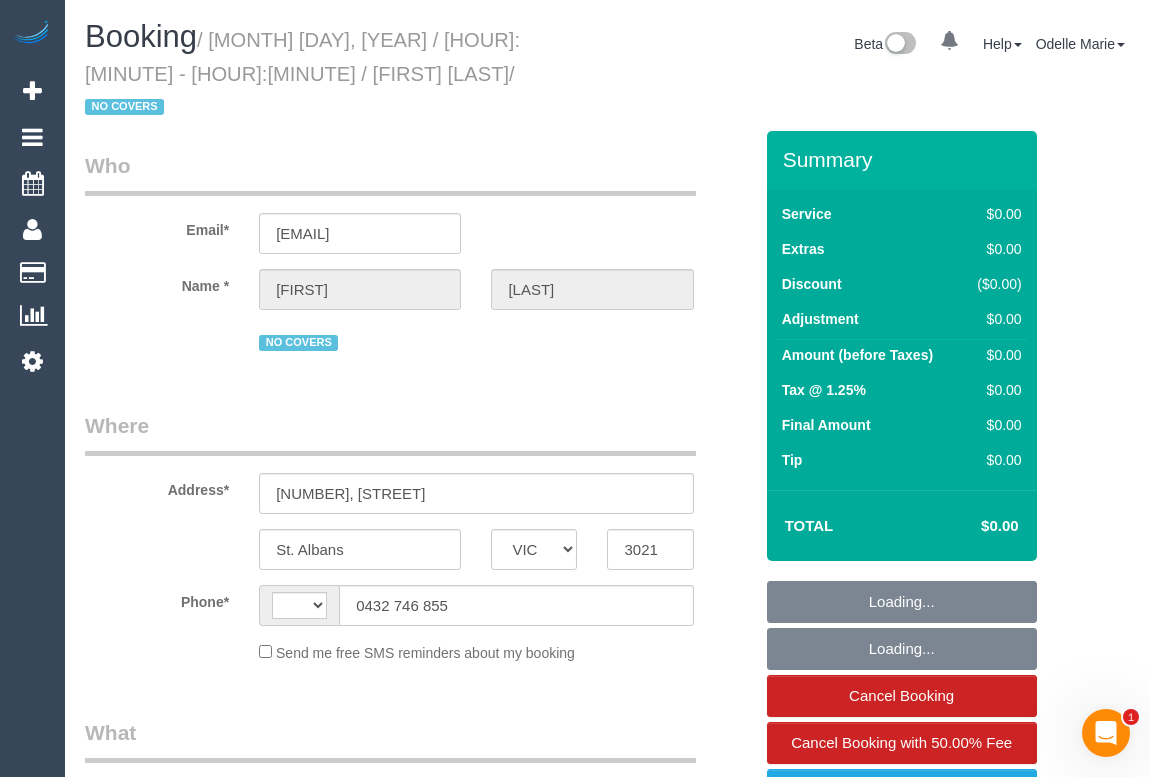 select on "number:30" 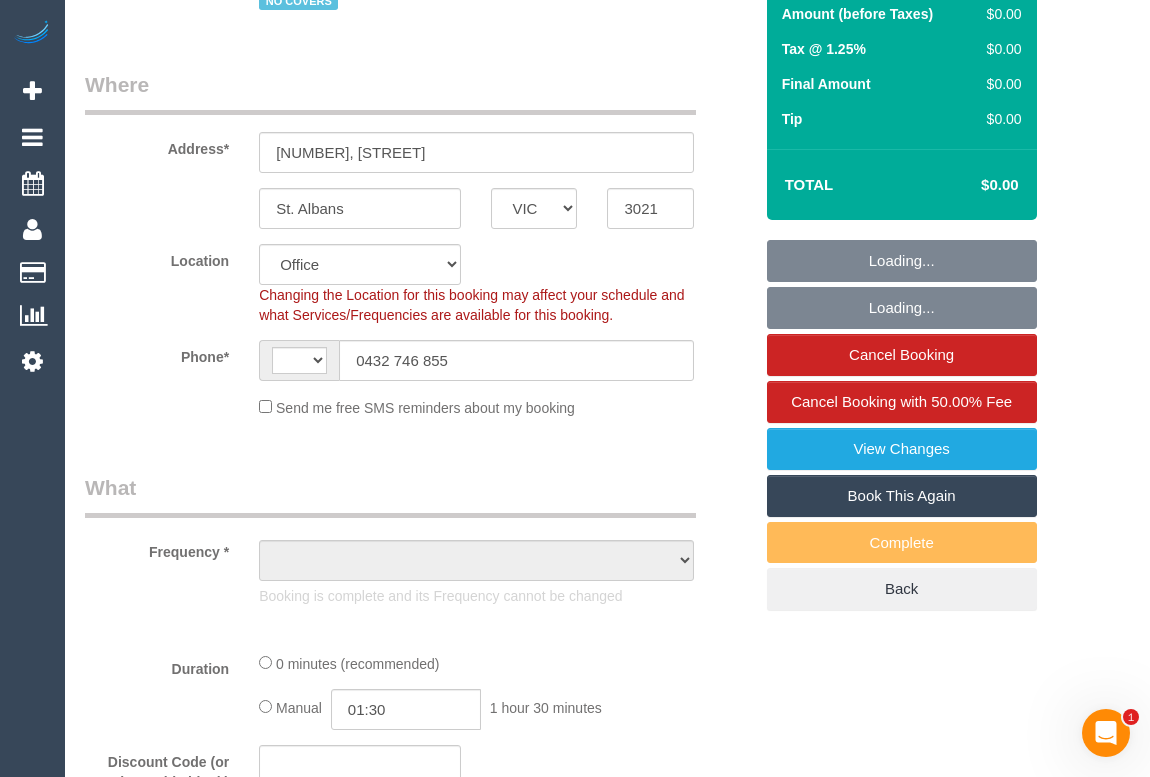 select on "string:AU" 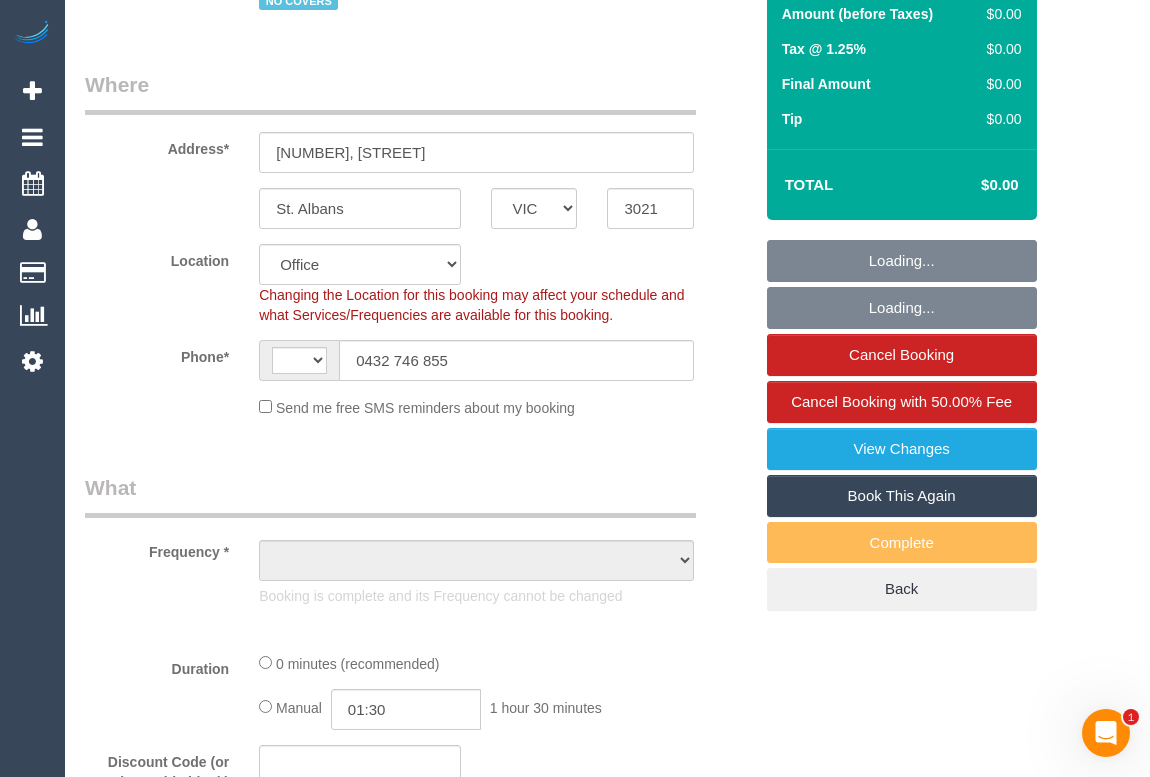 select on "object:694" 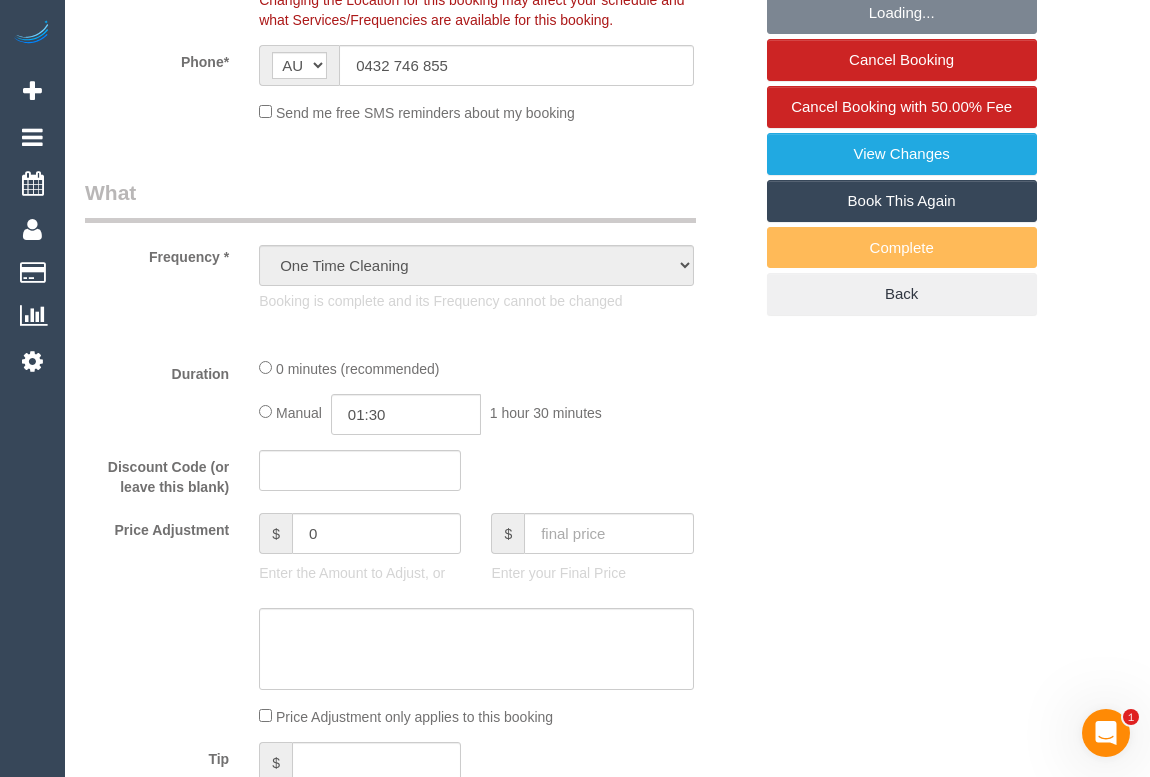 select on "string:stripe-pm_1NdrsU2GScqysDRViDc3dfiW" 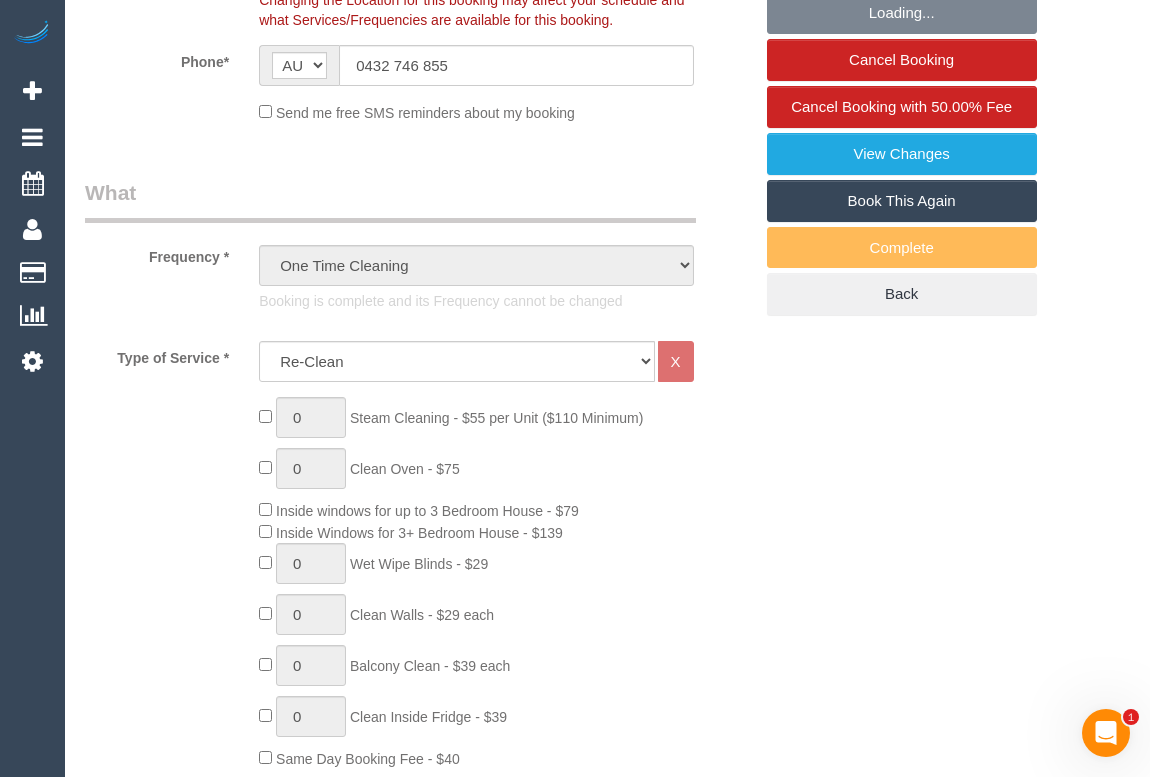 select on "object:1990" 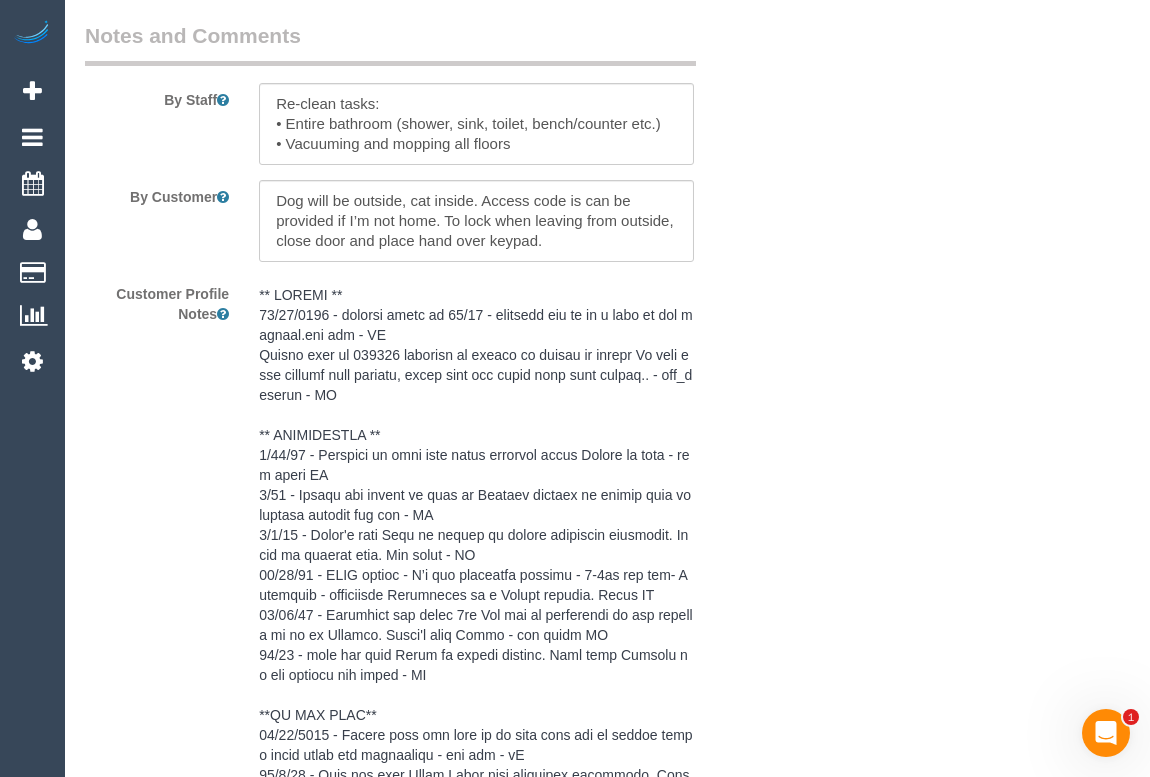 scroll, scrollTop: 3378, scrollLeft: 0, axis: vertical 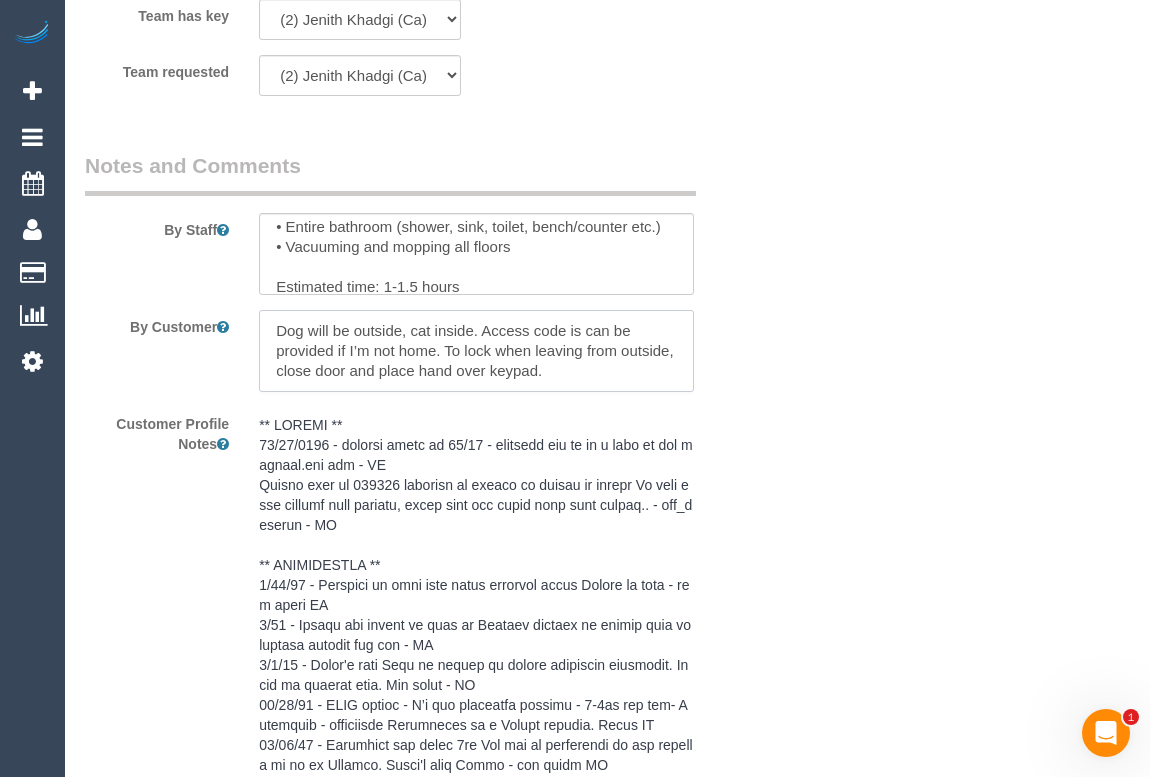 click on "By Staff
By Customer
Customer Profile Notes
Comments
2
[FIRST] [LAST]
[MONTH] [DAY], [YEAR] [HOUR]:[MINUTE]
Customer availability: Mon [DAY]/[MONTH], [HOUR]-[HOUR] (needs to be completed by [HOUR]). [HOUR]-[HOUR] would be ideal.
Original team: (3) [PERSON] (C)
Are original team to be sent back: No
If yes, are they to be paid: NA
If no, which manager has approved a different team: customer request
For MO only - key pick up/drop off location: NA
Is power still connected: Yes
If full re-clean or over 7 days, which Manager has approved: NA
Contact via: phone
Conversation ID: cnv_q0h0m1b
Updated:
[MONTH] [DAY], [YEAR] [HOUR]:[MINUTE]" at bounding box center [418, 998] 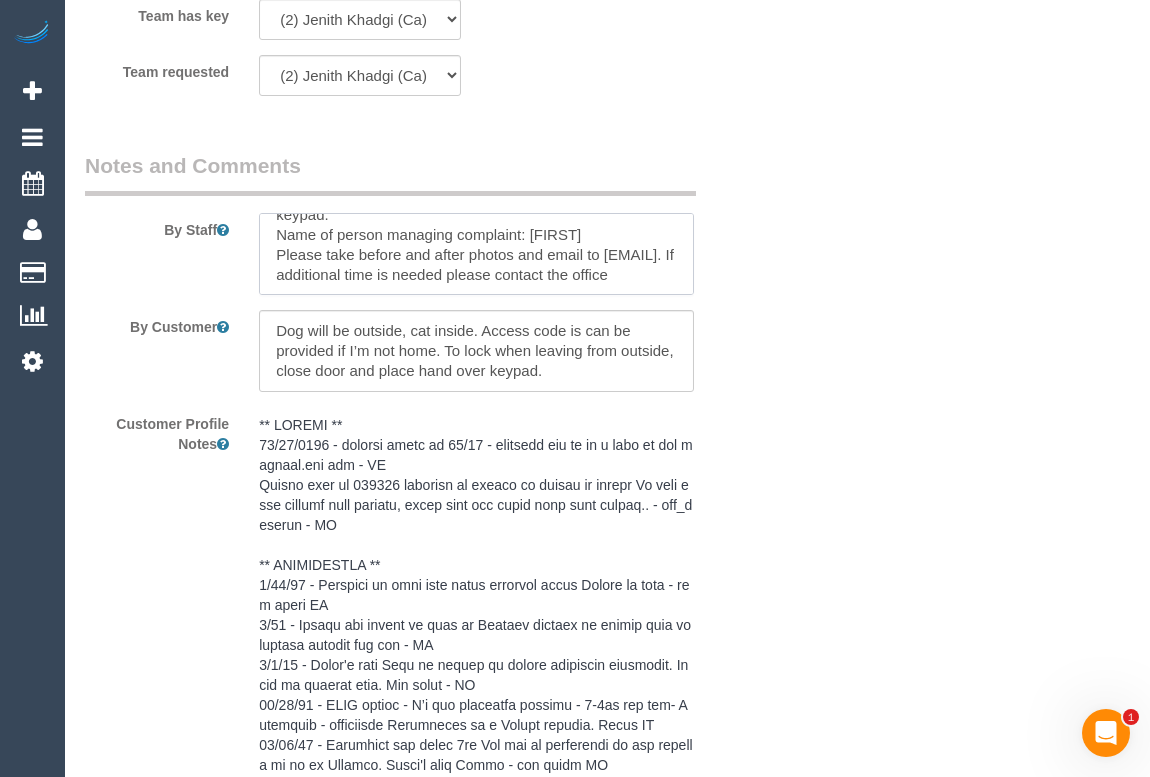 scroll, scrollTop: 219, scrollLeft: 0, axis: vertical 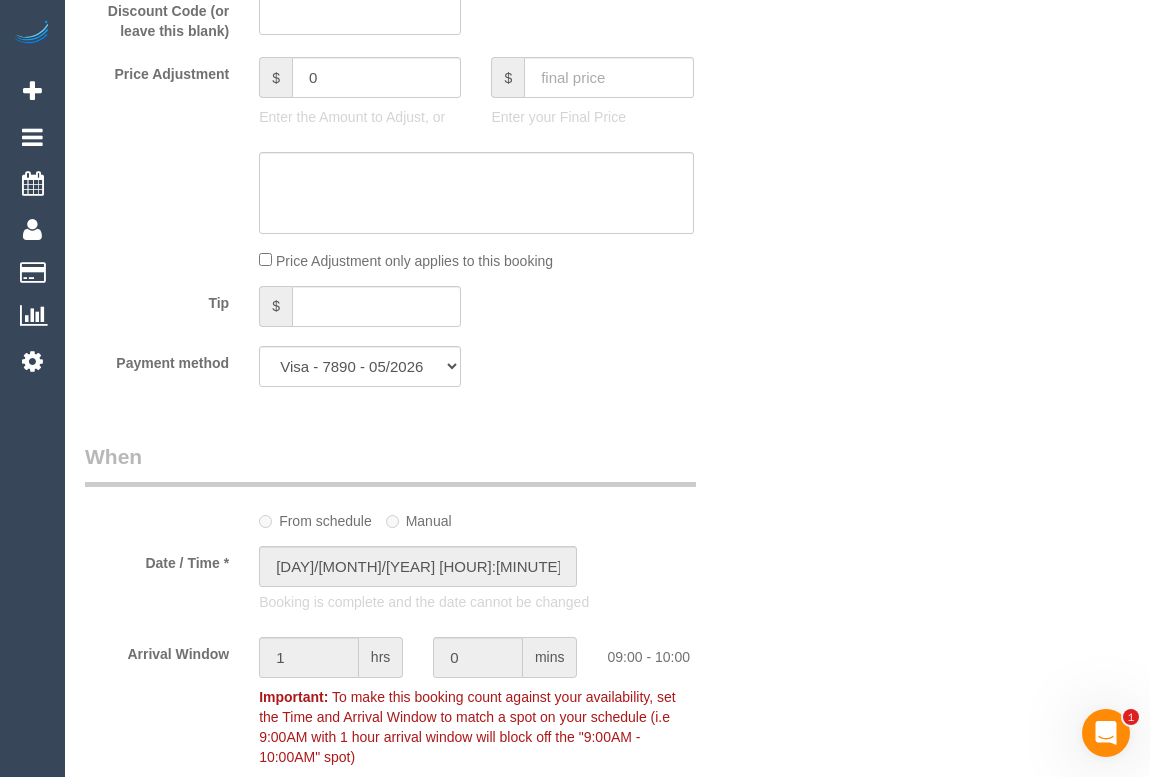 drag, startPoint x: 737, startPoint y: 346, endPoint x: 765, endPoint y: 178, distance: 170.31735 